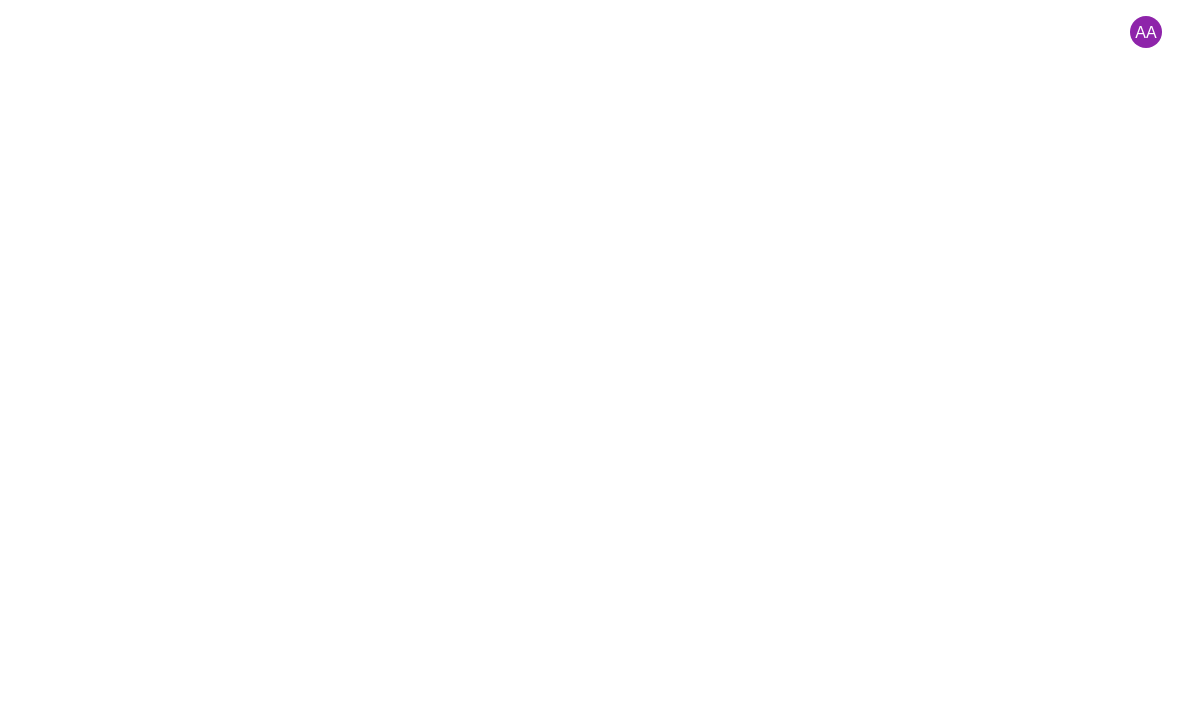 scroll, scrollTop: 0, scrollLeft: 0, axis: both 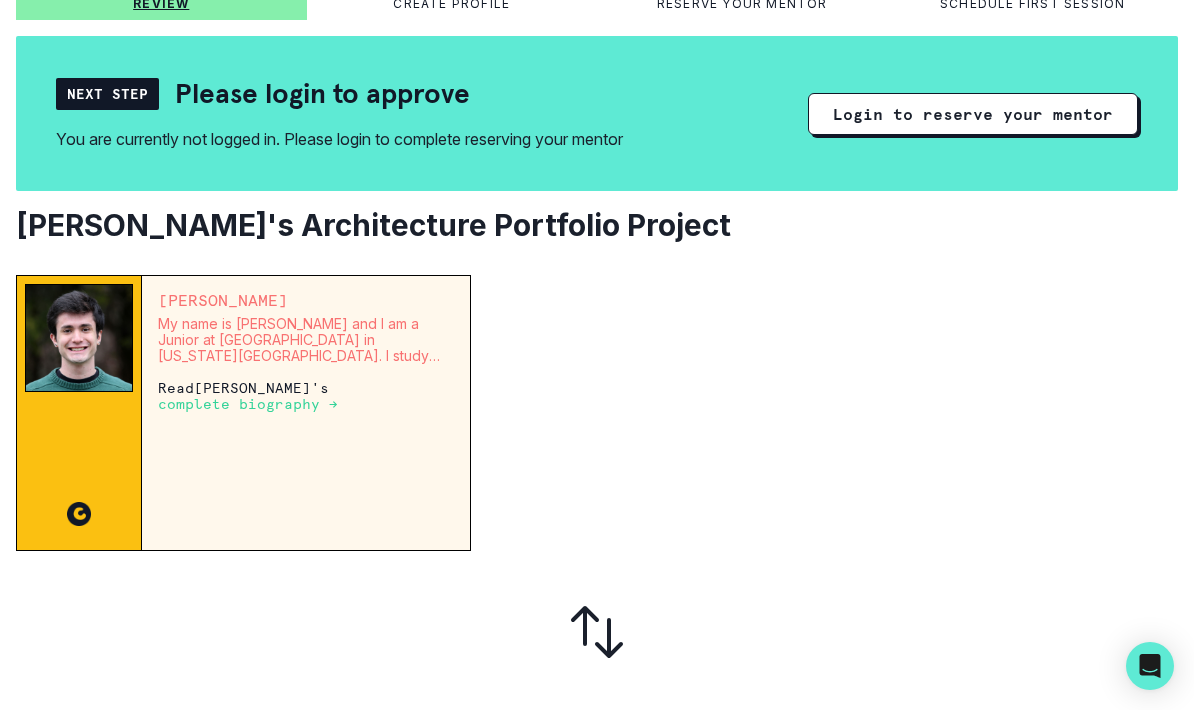 click on "complete biography →" at bounding box center [248, 404] 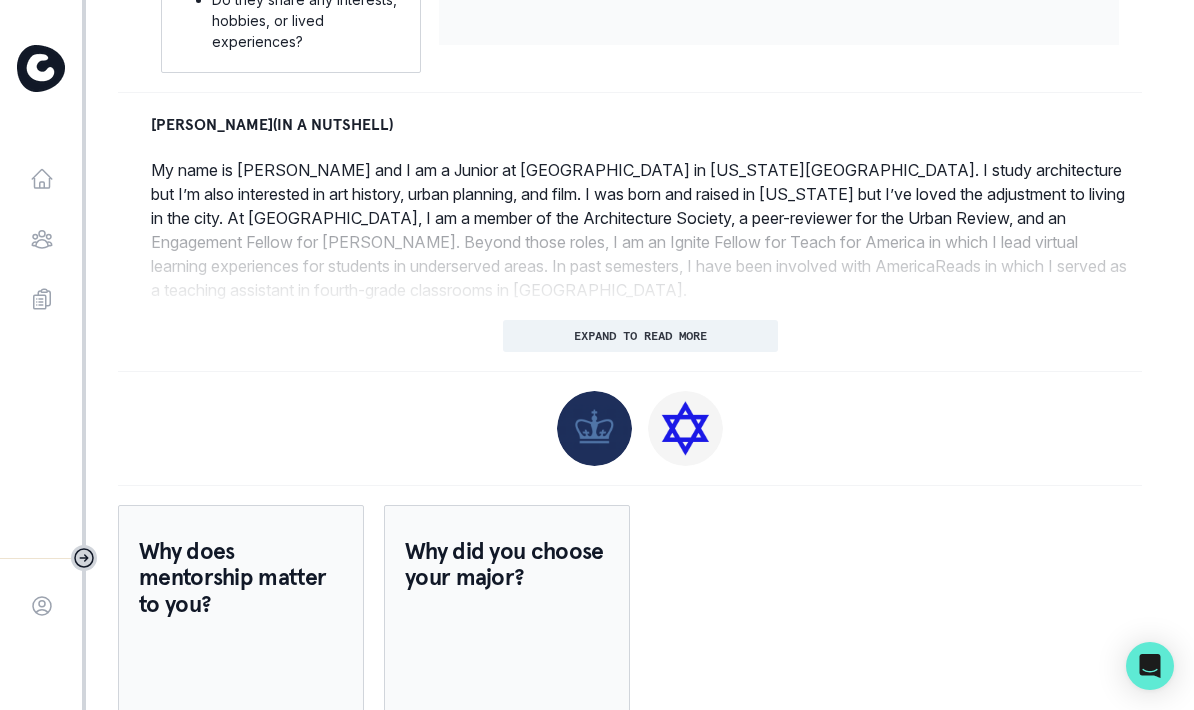 scroll, scrollTop: 893, scrollLeft: 0, axis: vertical 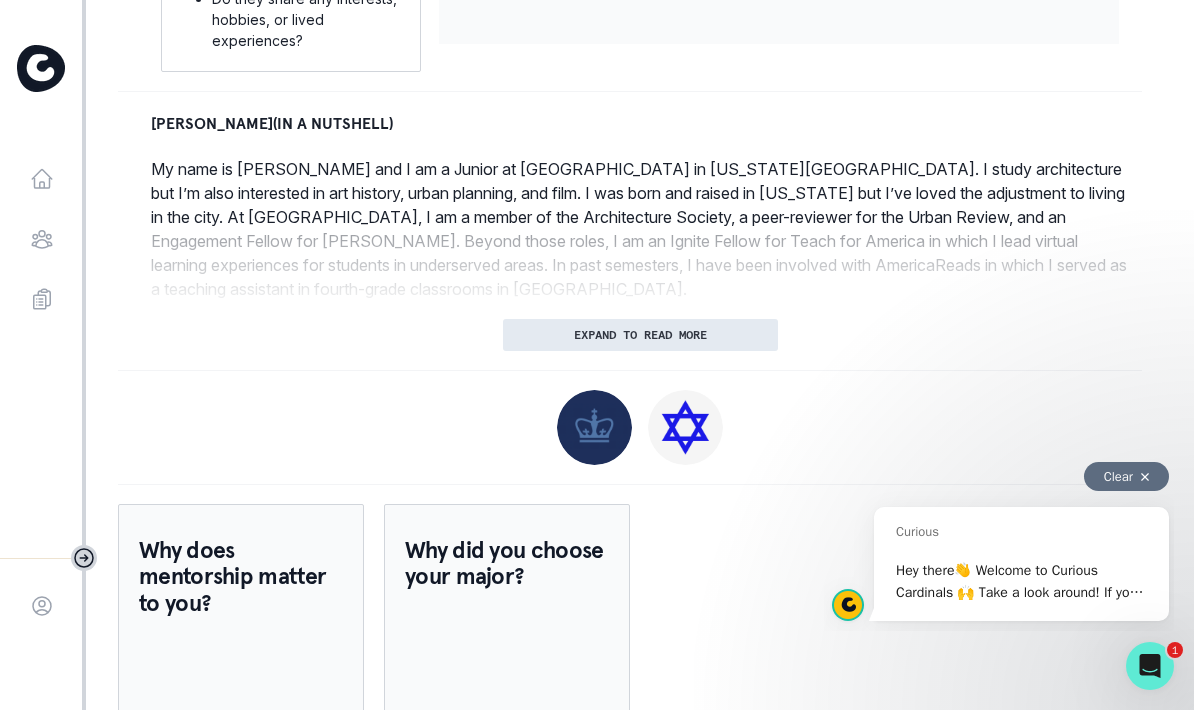 click on "EXPAND TO READ MORE" at bounding box center [640, 335] 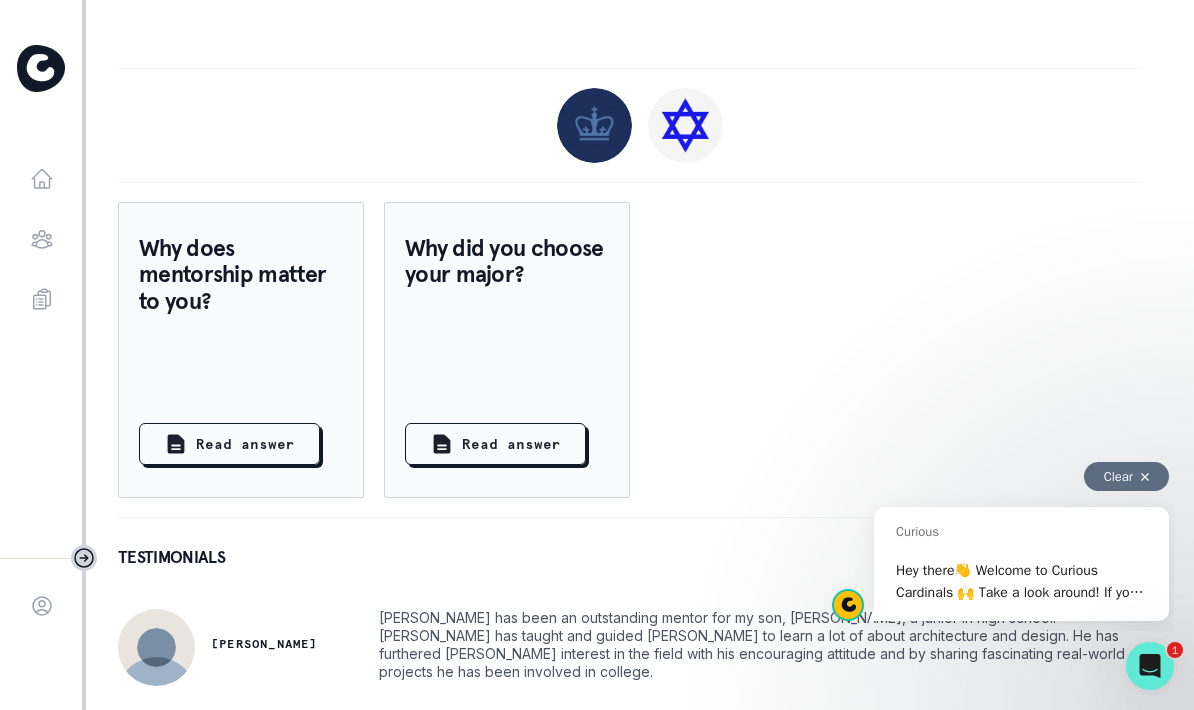 scroll, scrollTop: 1553, scrollLeft: 0, axis: vertical 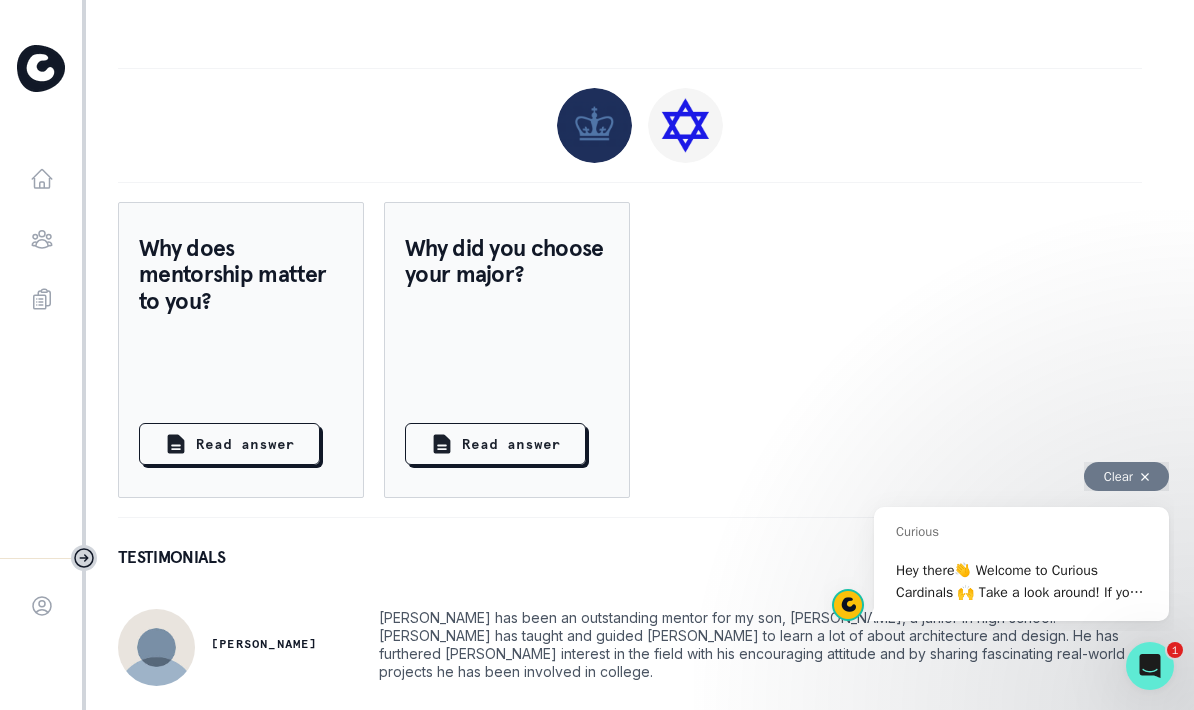 click on "Clear" at bounding box center [1126, 476] 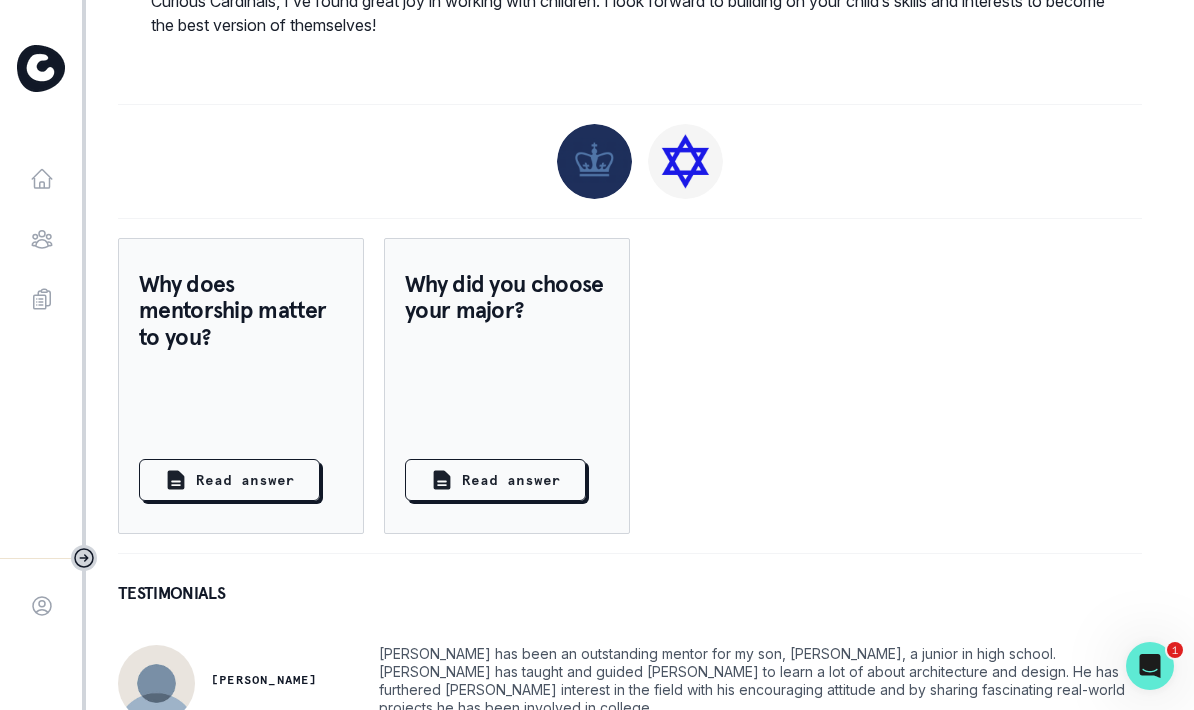 scroll, scrollTop: 1518, scrollLeft: 0, axis: vertical 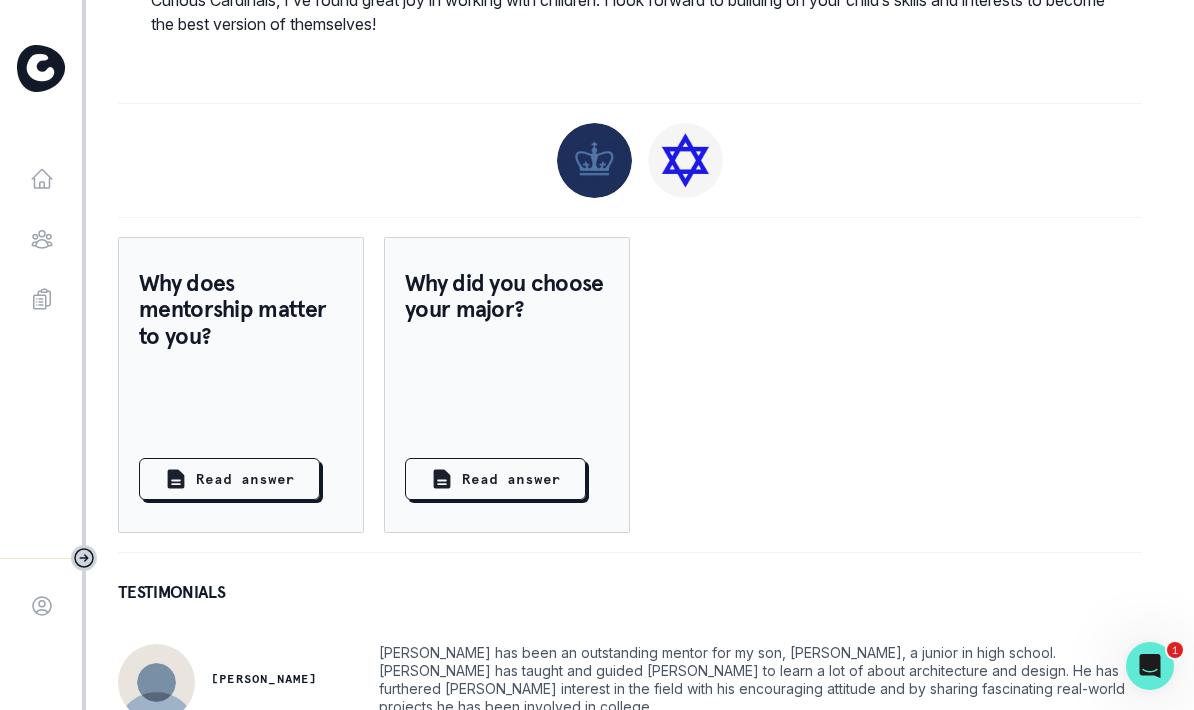 click at bounding box center [685, 160] 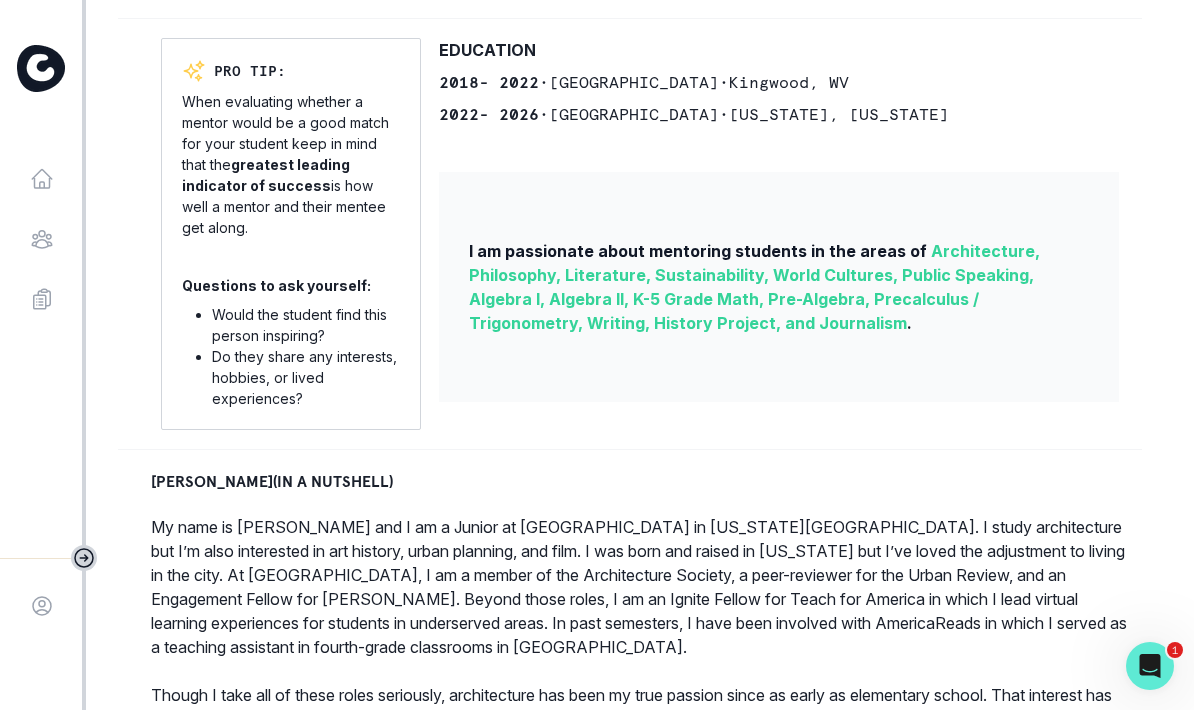 scroll, scrollTop: 517, scrollLeft: 0, axis: vertical 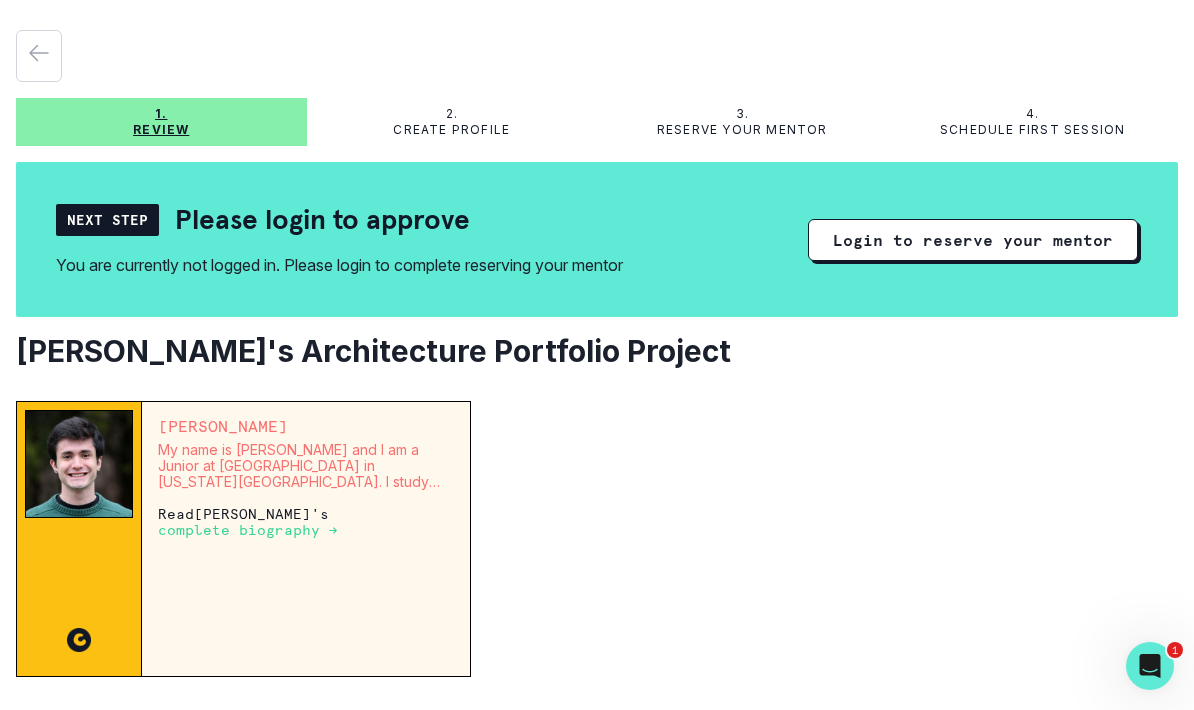 click on "complete biography →" at bounding box center [248, 530] 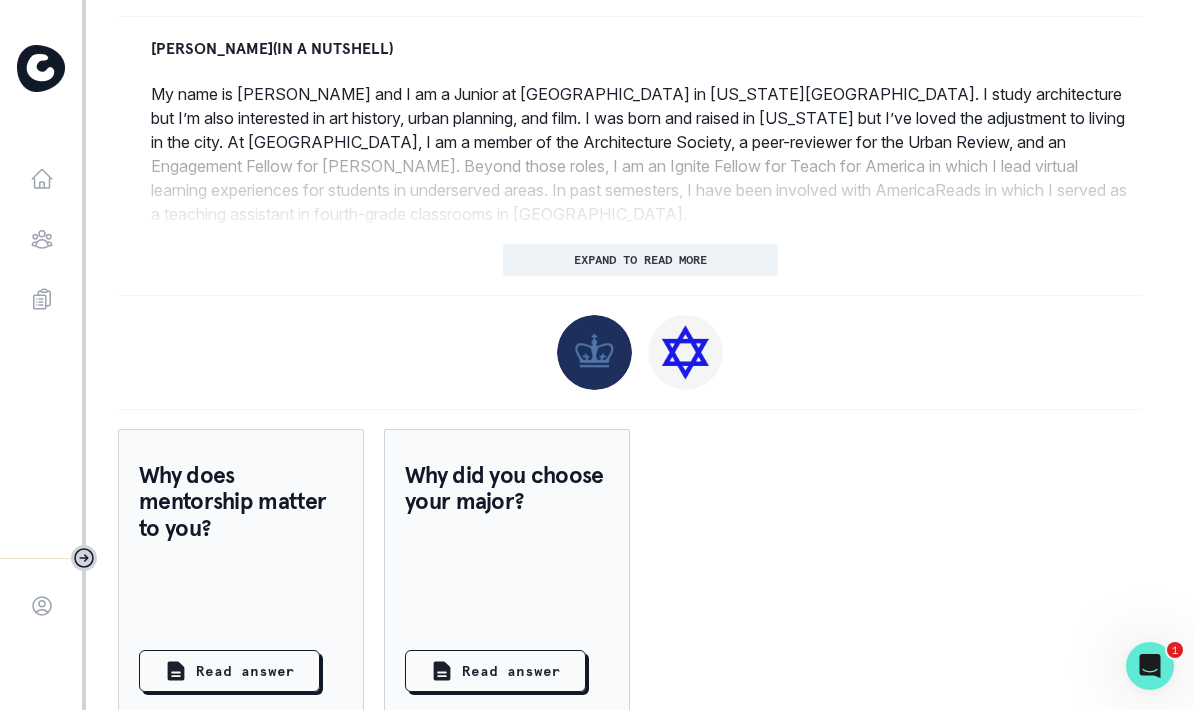 scroll, scrollTop: 979, scrollLeft: 0, axis: vertical 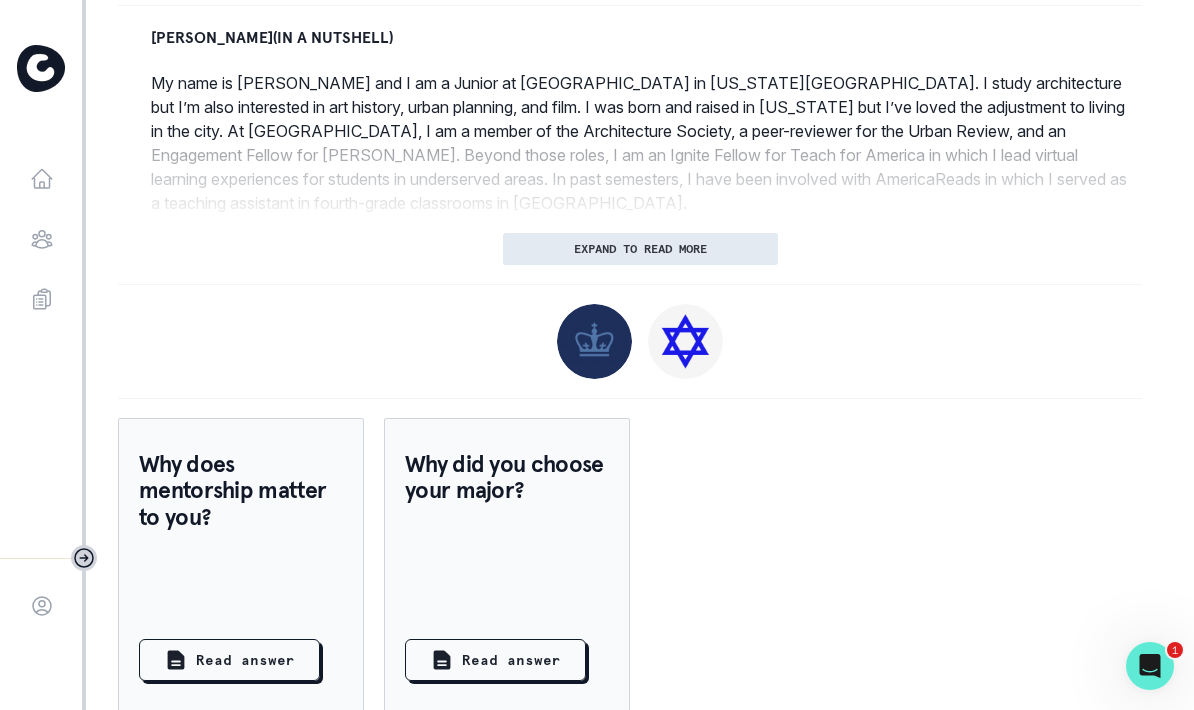 click on "EXPAND TO READ MORE" at bounding box center [640, 249] 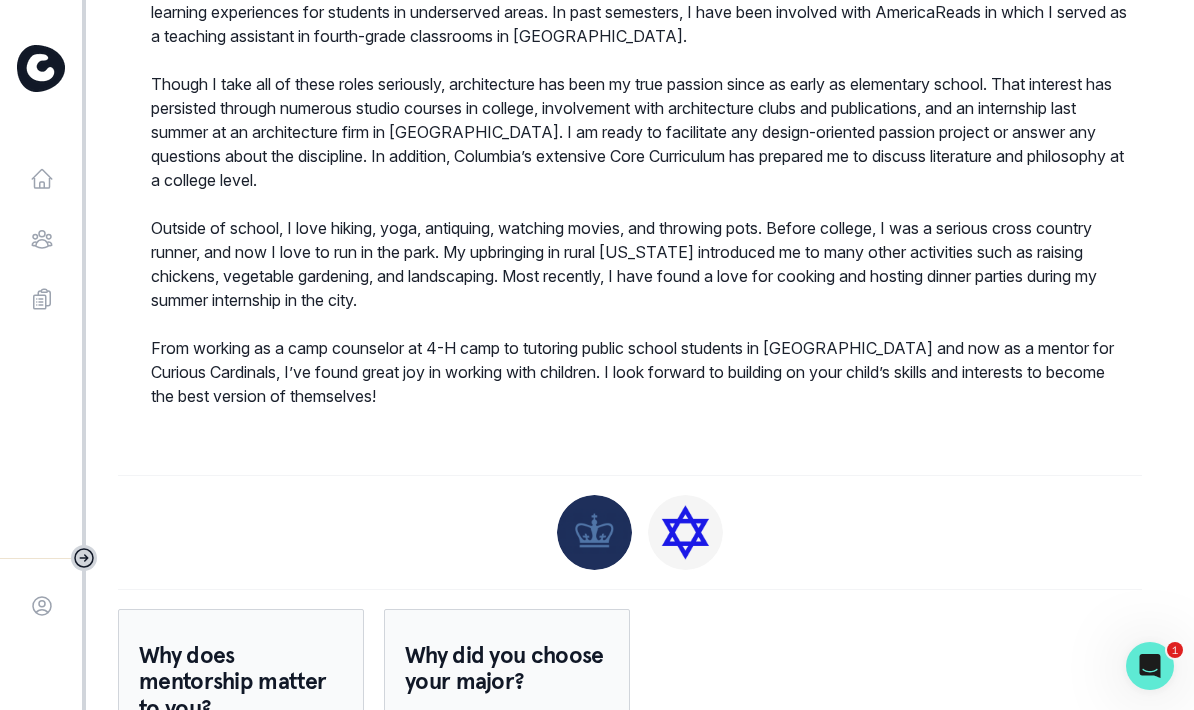 scroll, scrollTop: 1151, scrollLeft: 0, axis: vertical 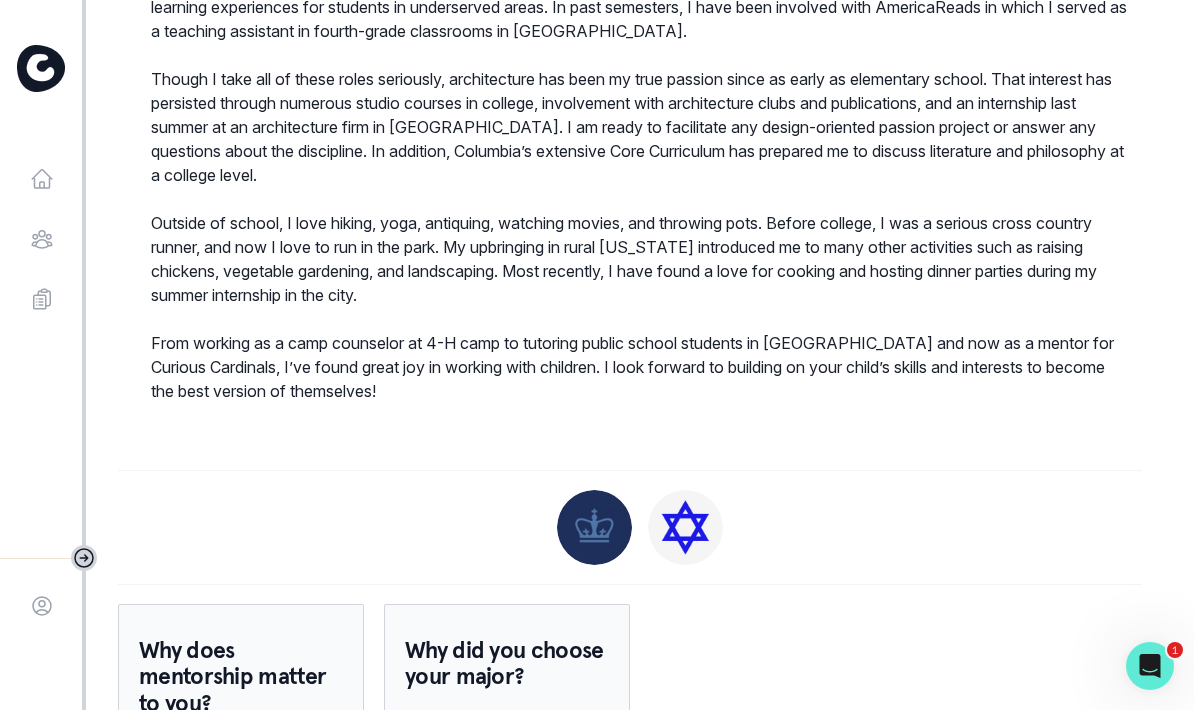 click at bounding box center (685, 527) 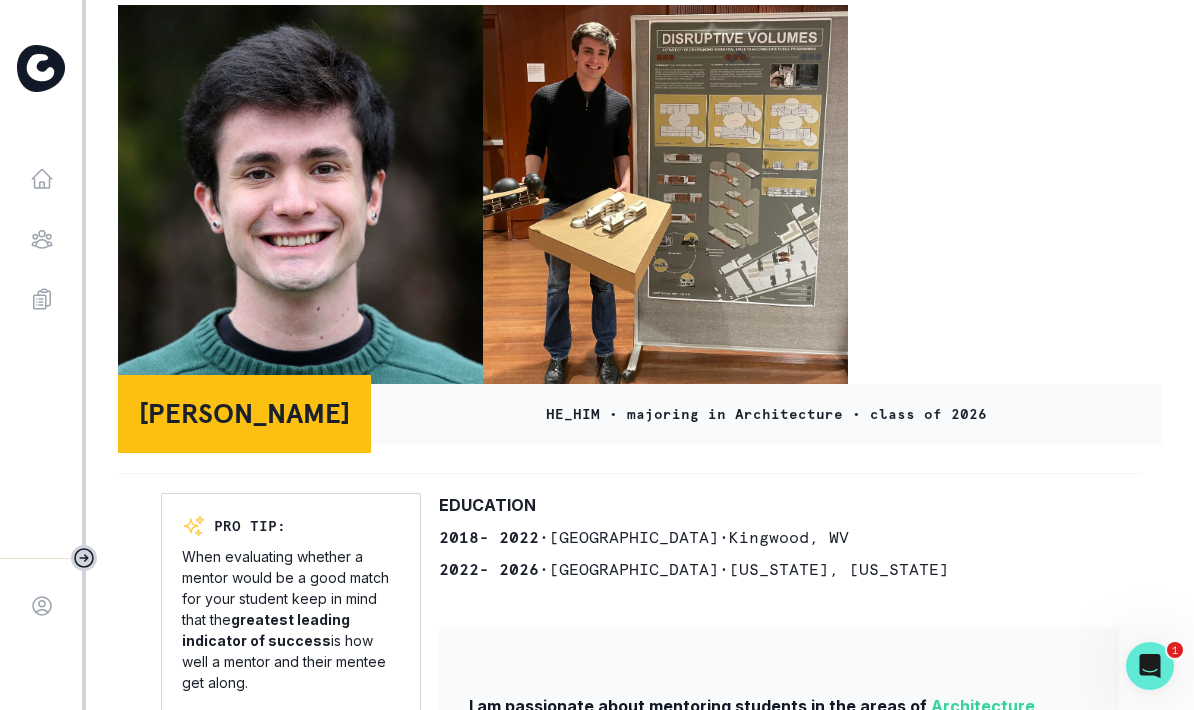 scroll, scrollTop: 81, scrollLeft: 0, axis: vertical 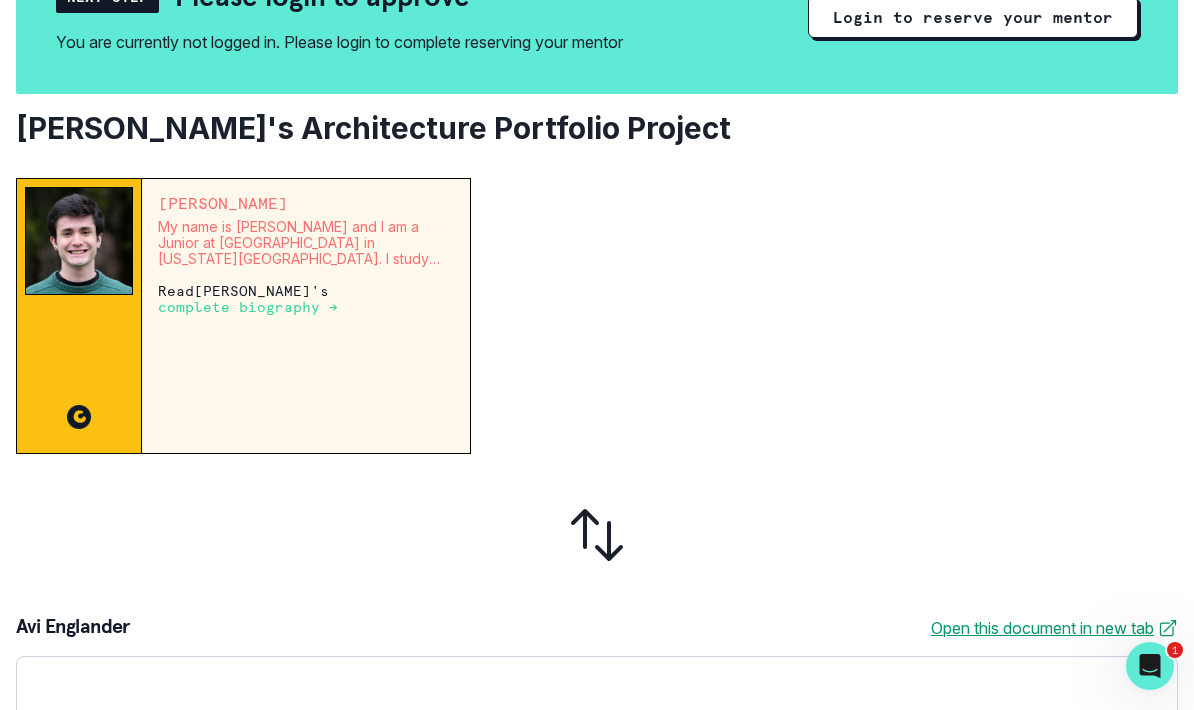 click on "complete biography →" at bounding box center [248, 307] 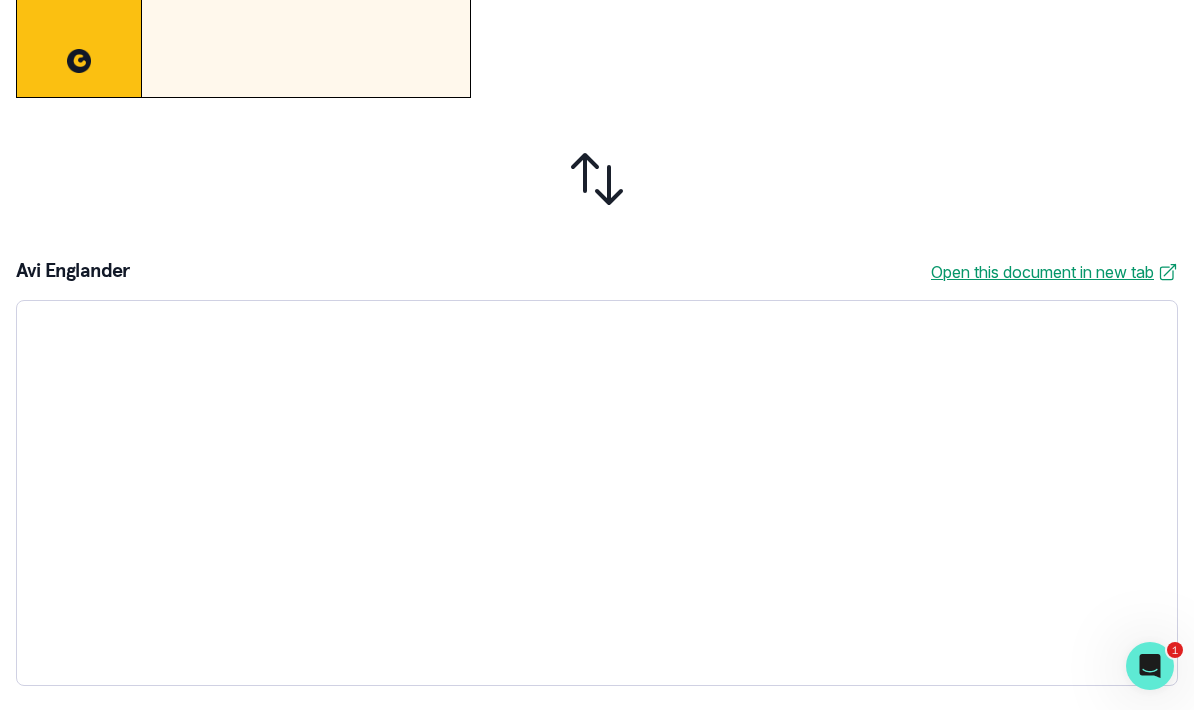 scroll, scrollTop: 676, scrollLeft: 0, axis: vertical 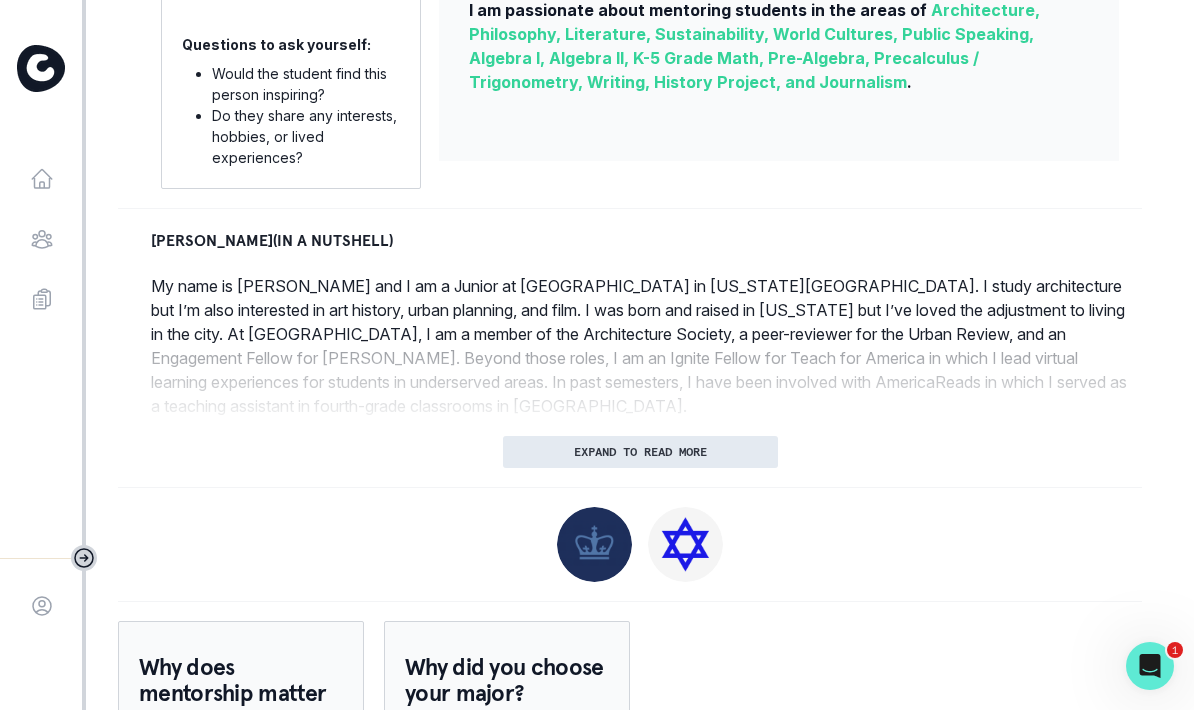 click on "EXPAND TO READ MORE" at bounding box center [640, 452] 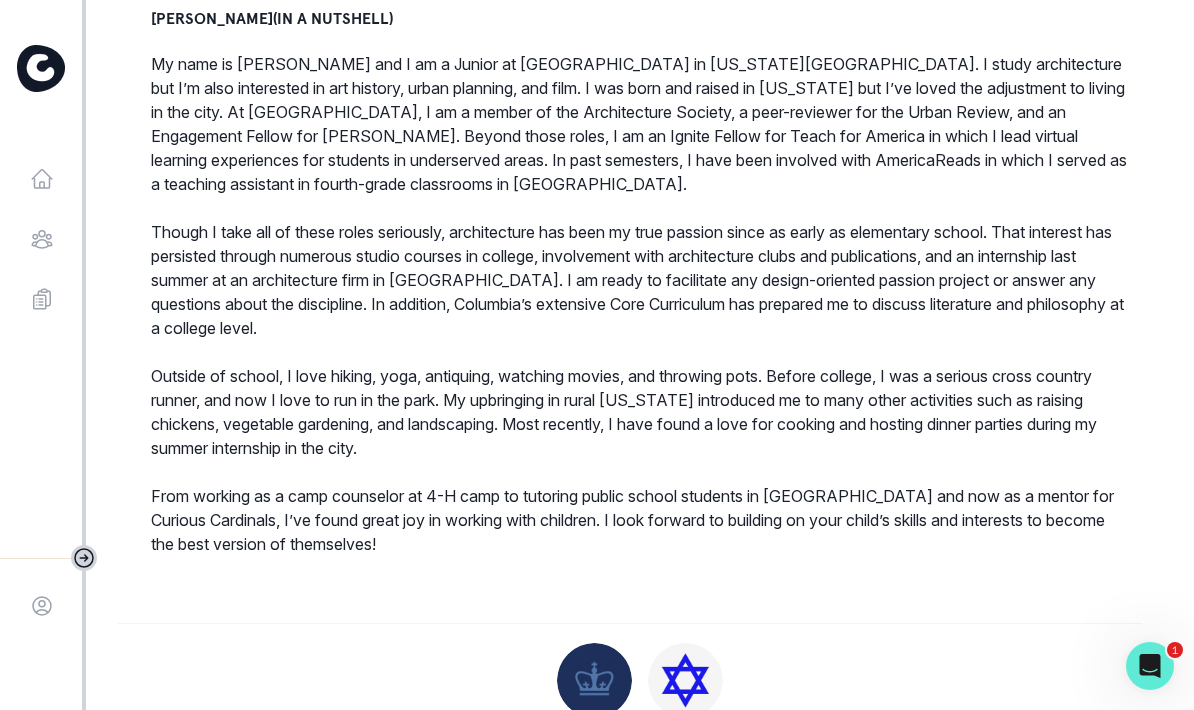 scroll, scrollTop: 1017, scrollLeft: 0, axis: vertical 